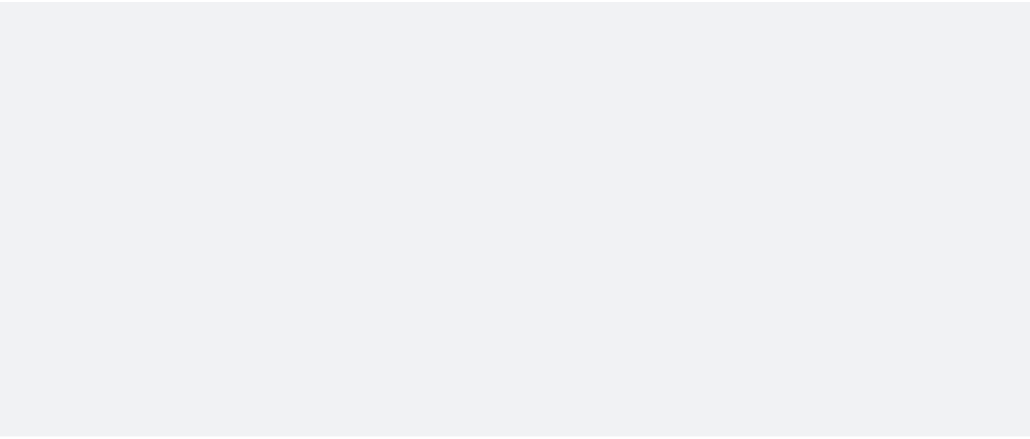scroll, scrollTop: 0, scrollLeft: 0, axis: both 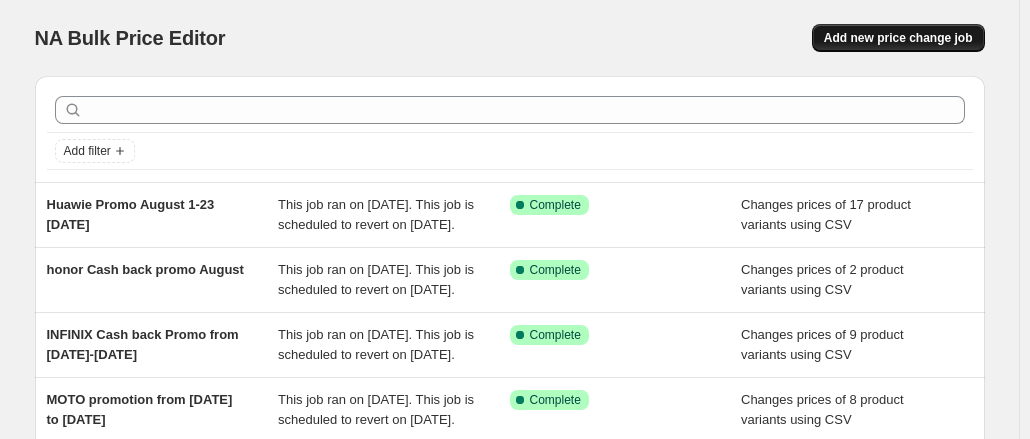 click on "Add new price change job" at bounding box center [898, 38] 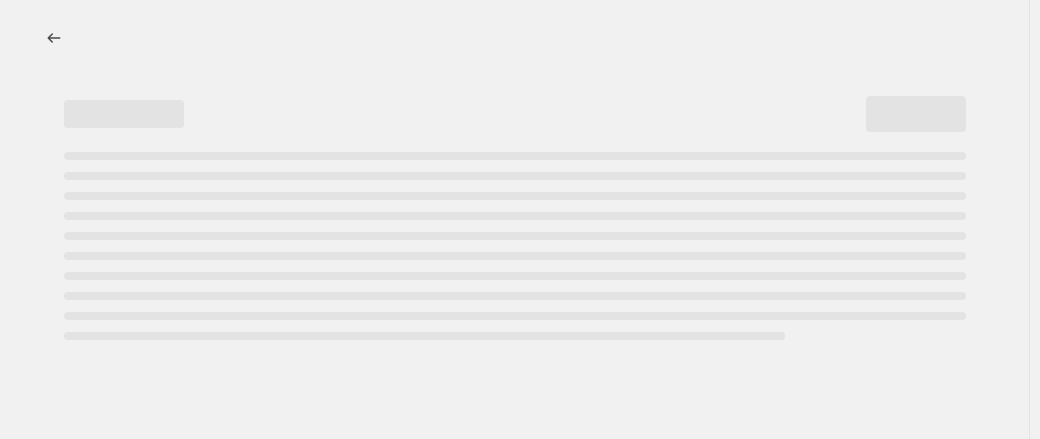 select on "percentage" 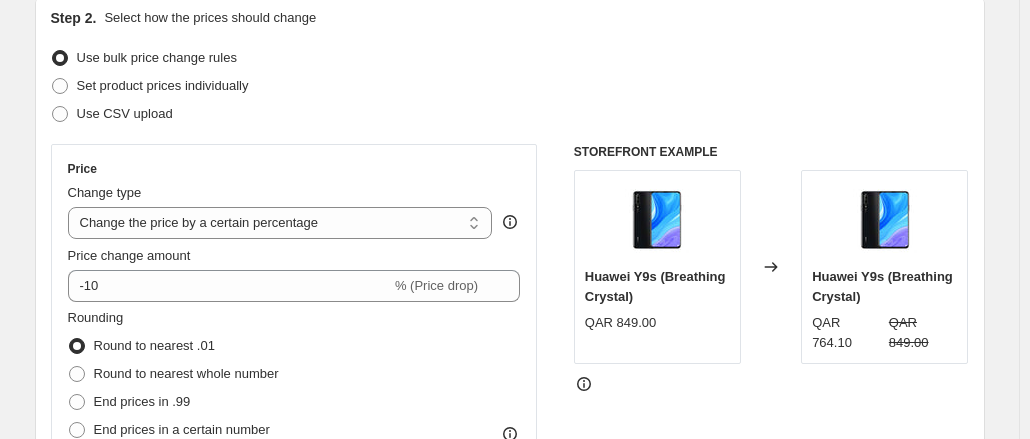 scroll, scrollTop: 100, scrollLeft: 0, axis: vertical 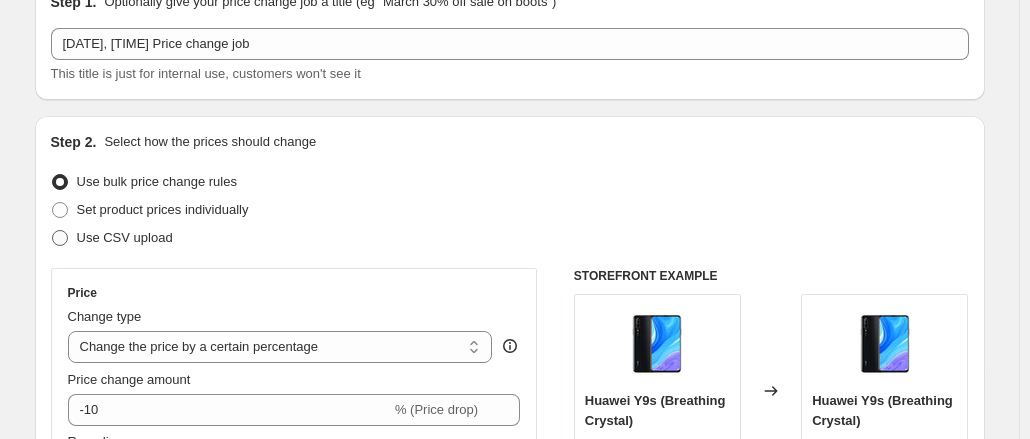 click at bounding box center [60, 238] 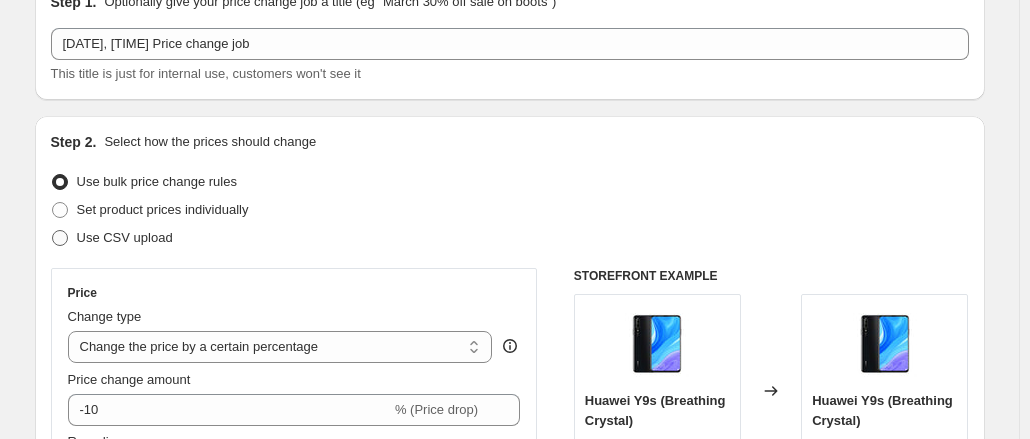 radio on "true" 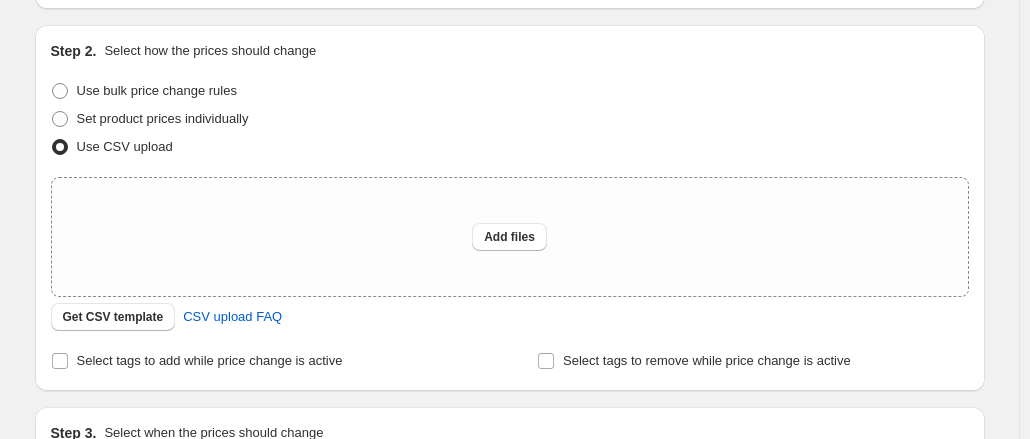 scroll, scrollTop: 300, scrollLeft: 0, axis: vertical 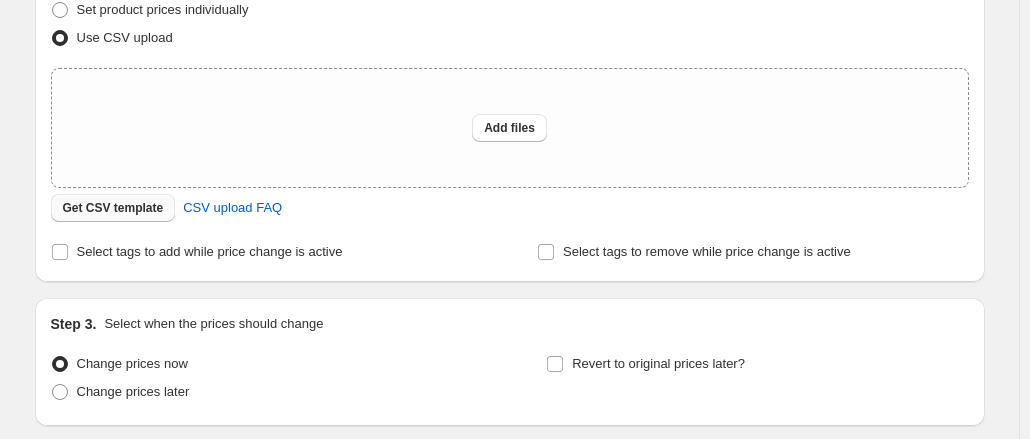 click on "Get CSV template" at bounding box center (113, 208) 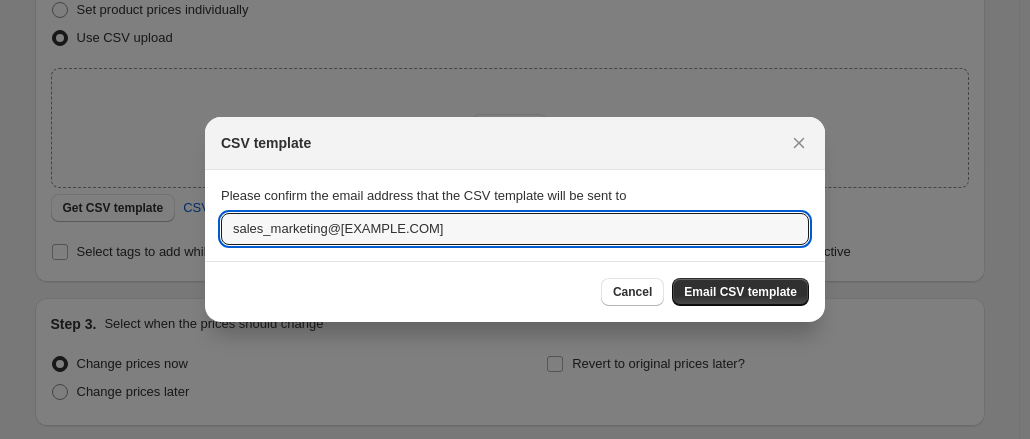 drag, startPoint x: 324, startPoint y: 237, endPoint x: 177, endPoint y: 226, distance: 147.411 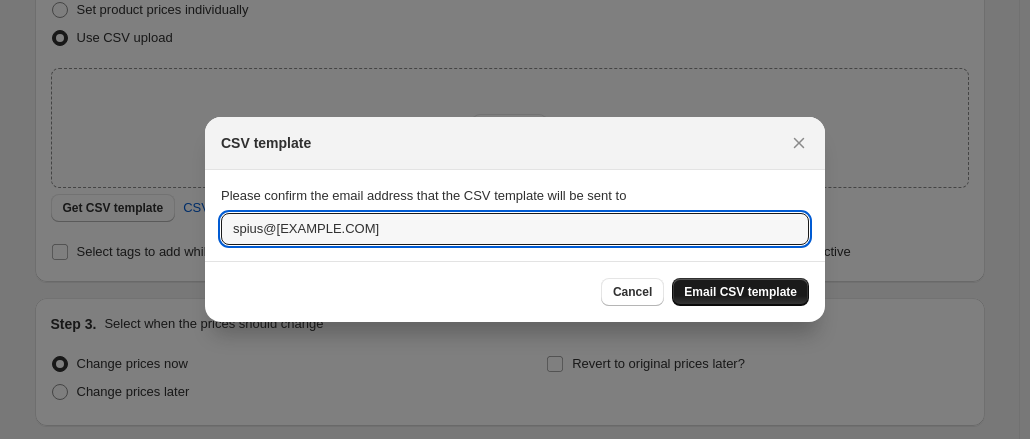 type on "spius@starlink.qa" 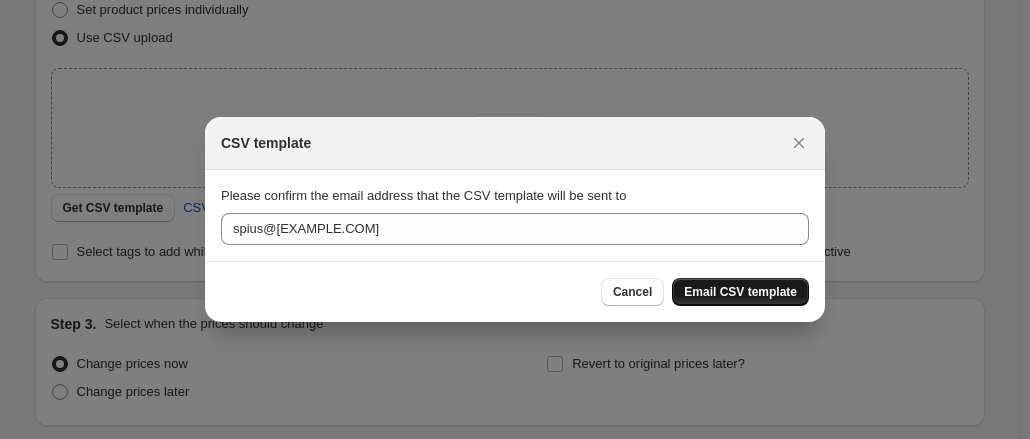 click on "Email CSV template" at bounding box center (740, 292) 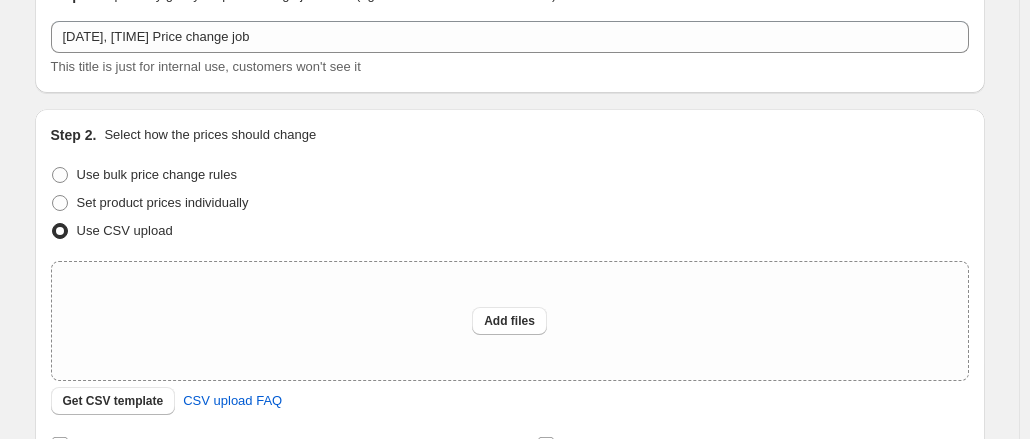 scroll, scrollTop: 0, scrollLeft: 0, axis: both 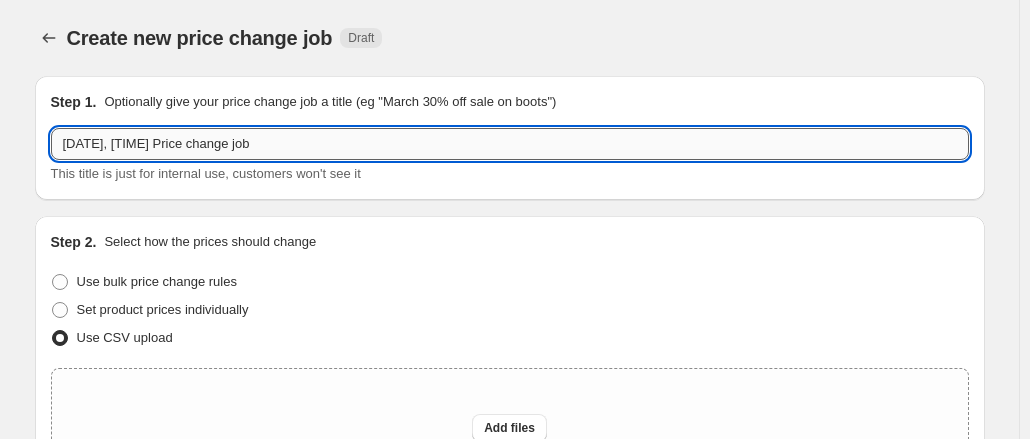 click on "Aug 3, 2025, 9:54:17 AM Price change job" at bounding box center [510, 144] 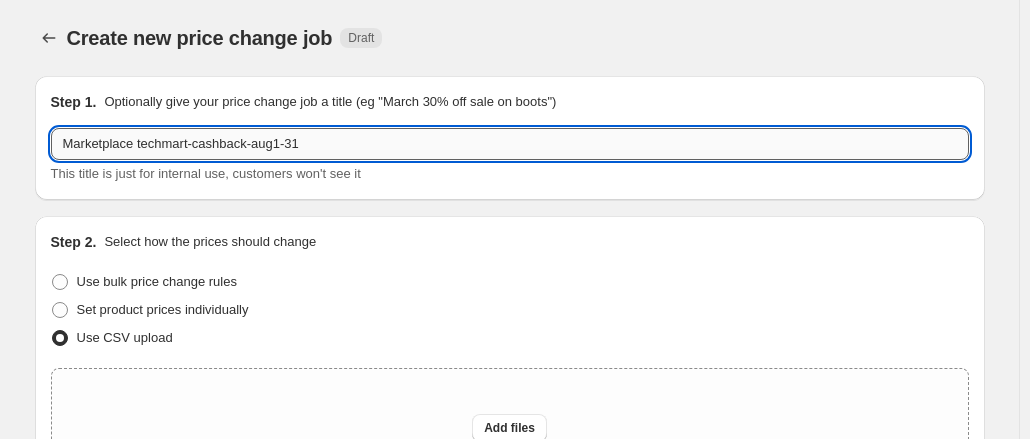 drag, startPoint x: 389, startPoint y: 143, endPoint x: 317, endPoint y: 141, distance: 72.02777 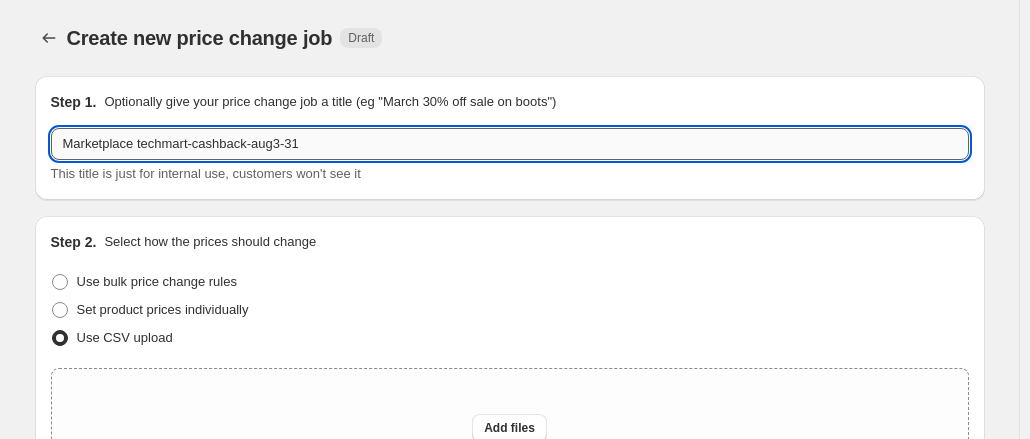 drag, startPoint x: 328, startPoint y: 141, endPoint x: 138, endPoint y: 155, distance: 190.51509 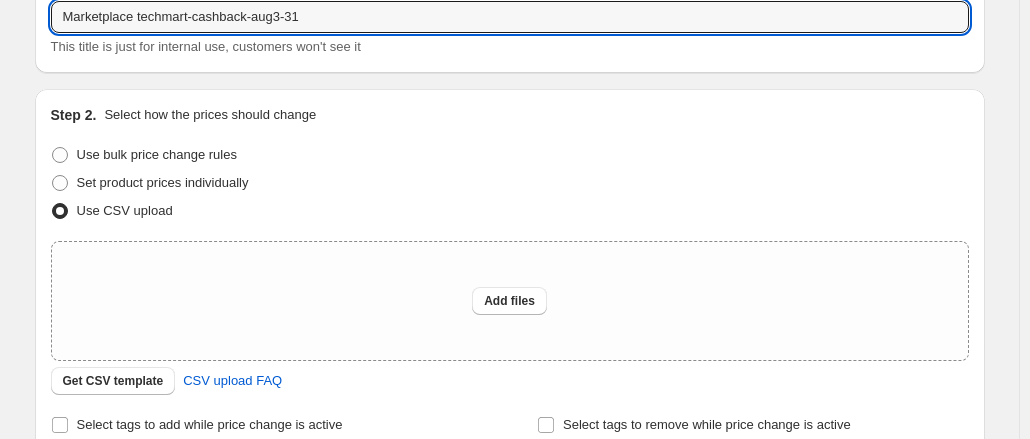 scroll, scrollTop: 300, scrollLeft: 0, axis: vertical 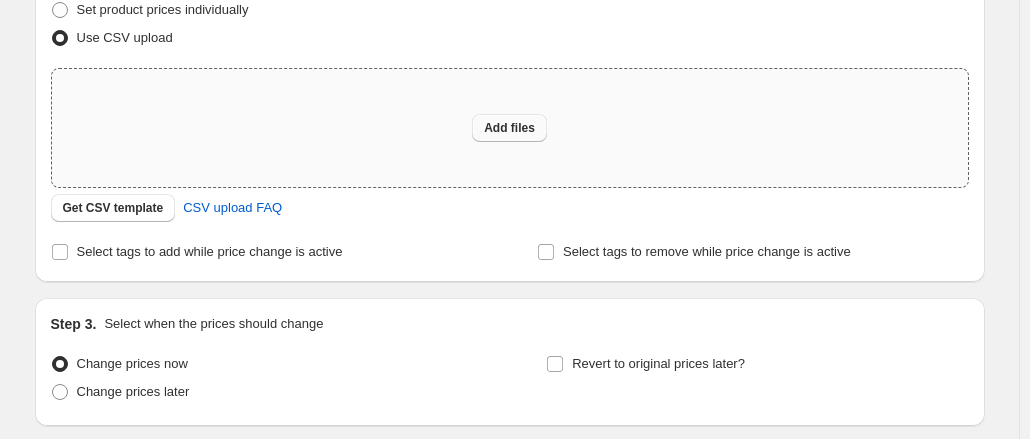 type on "Marketplace techmart-cashback-aug3-31" 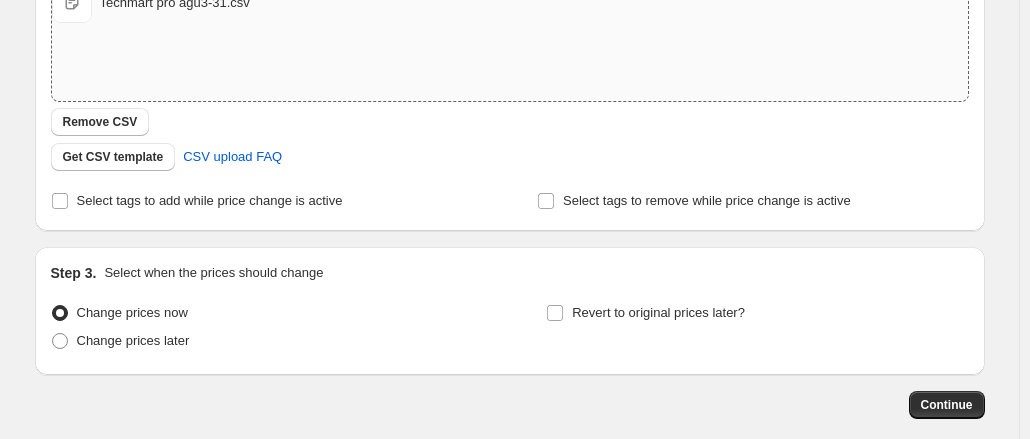 scroll, scrollTop: 386, scrollLeft: 0, axis: vertical 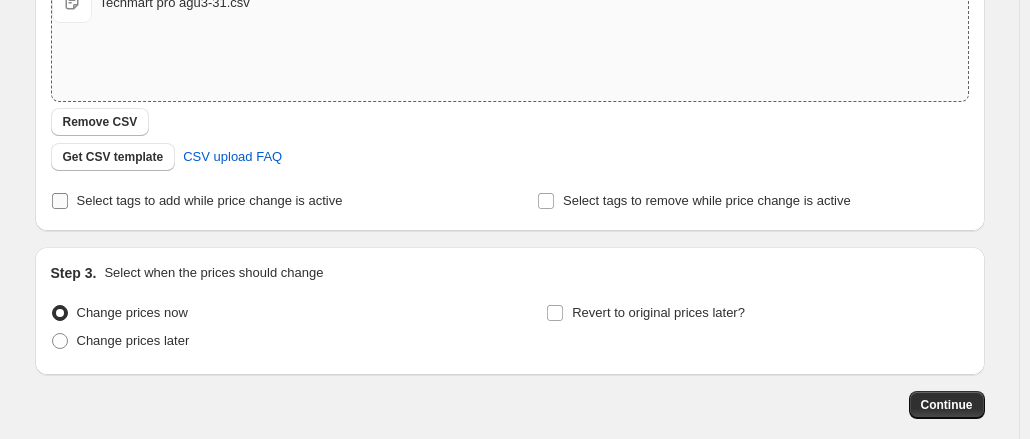 click on "Select tags to add while price change is active" at bounding box center [60, 201] 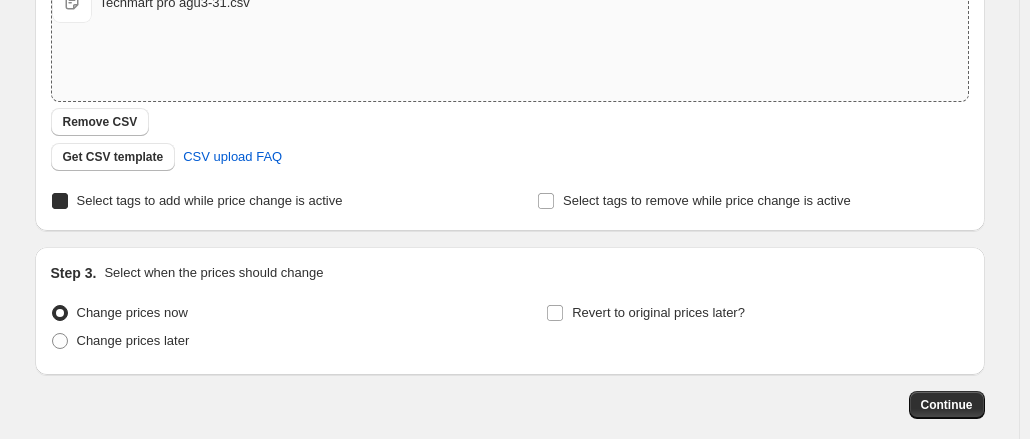 checkbox on "true" 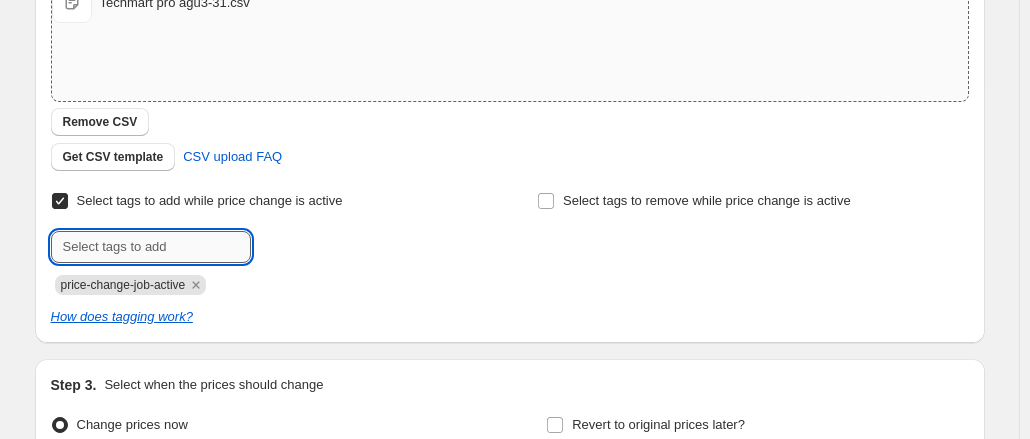 click at bounding box center [151, 247] 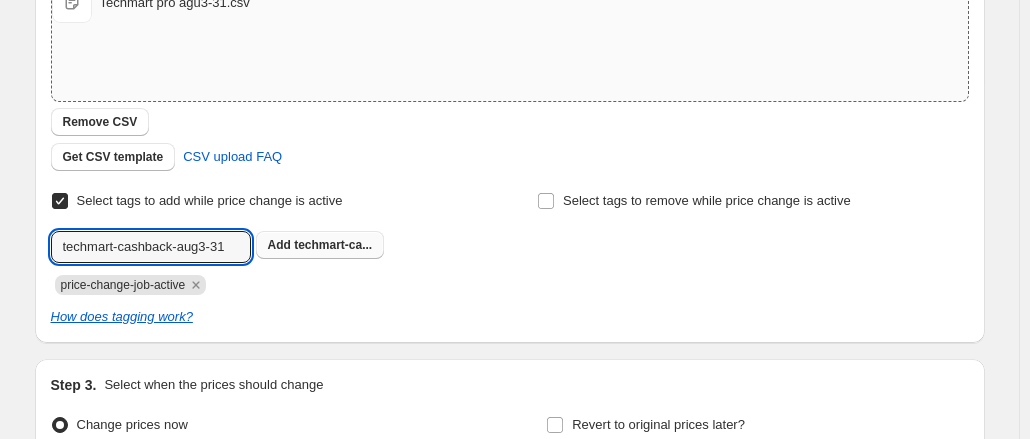 type on "techmart-cashback-aug3-31" 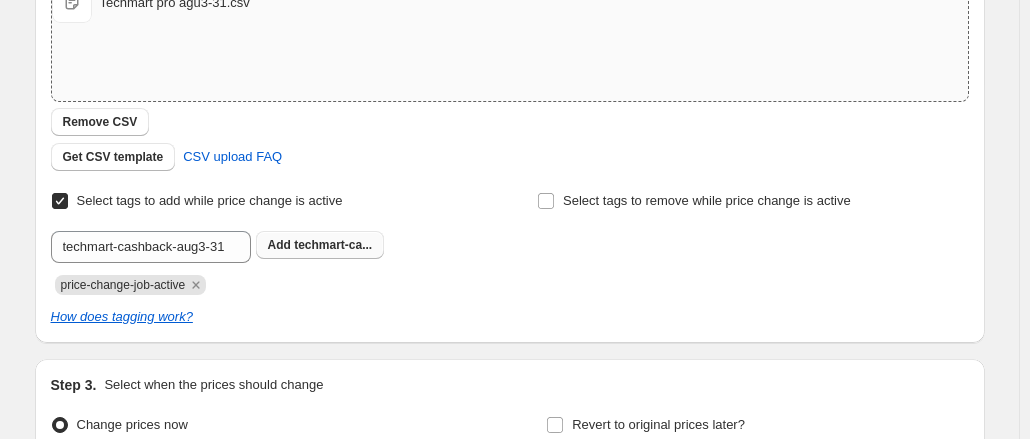 click on "techmart-ca..." at bounding box center [333, 245] 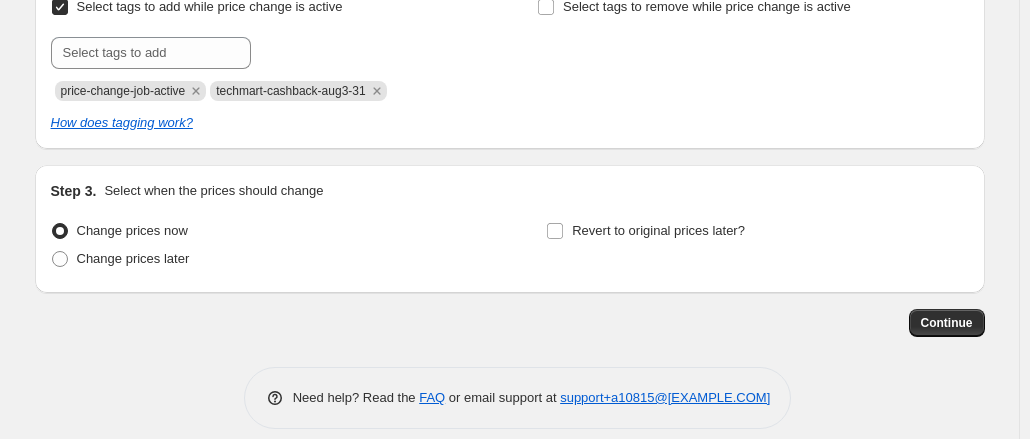 scroll, scrollTop: 598, scrollLeft: 0, axis: vertical 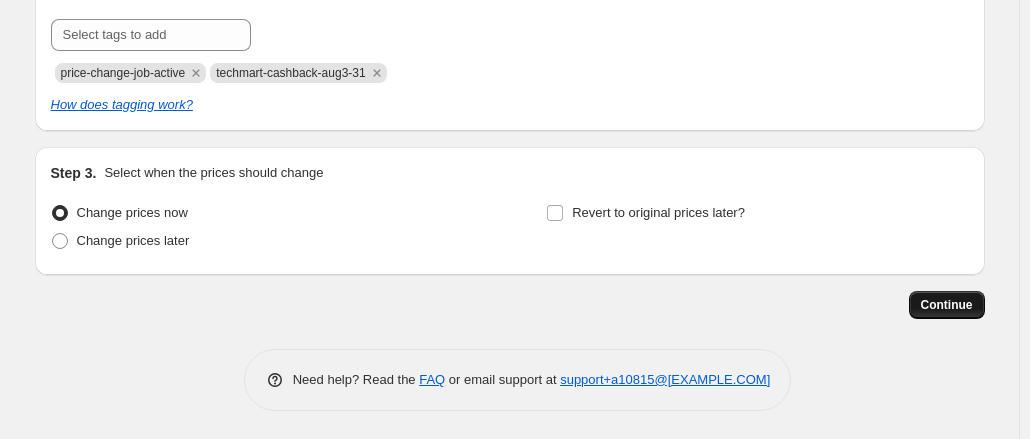 click on "Continue" at bounding box center [947, 305] 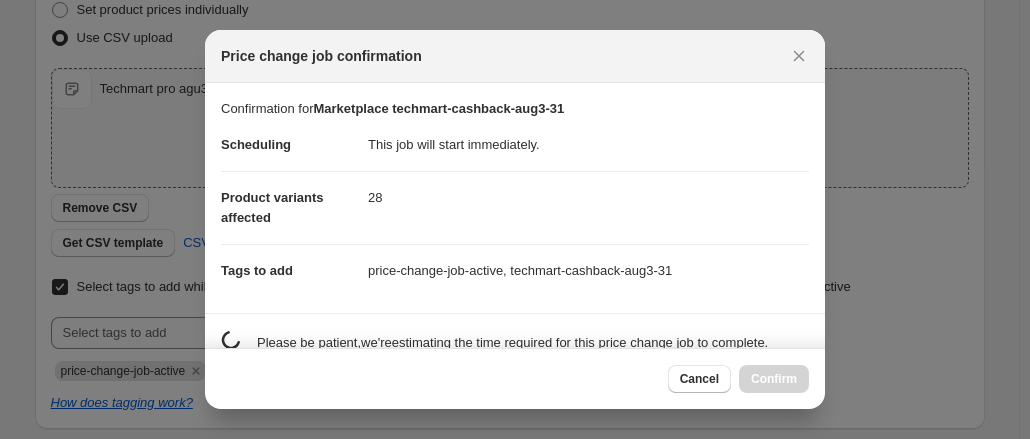 scroll, scrollTop: 0, scrollLeft: 0, axis: both 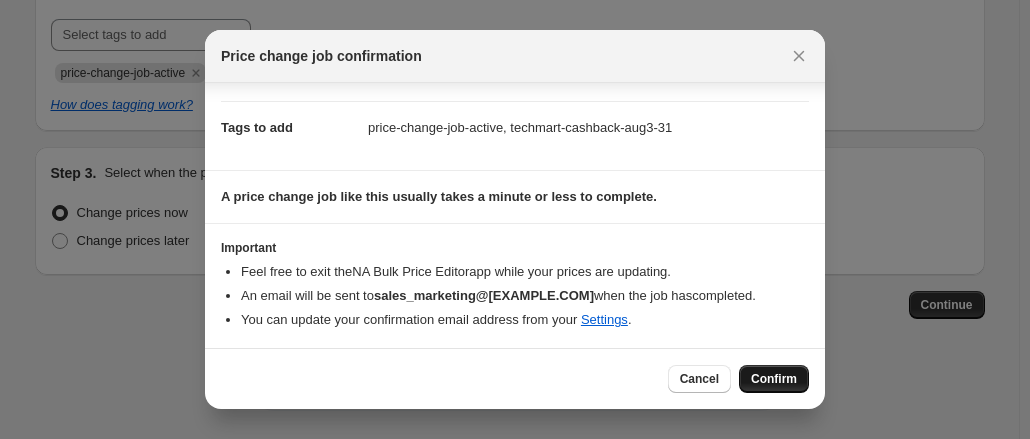 click on "Confirm" at bounding box center (774, 379) 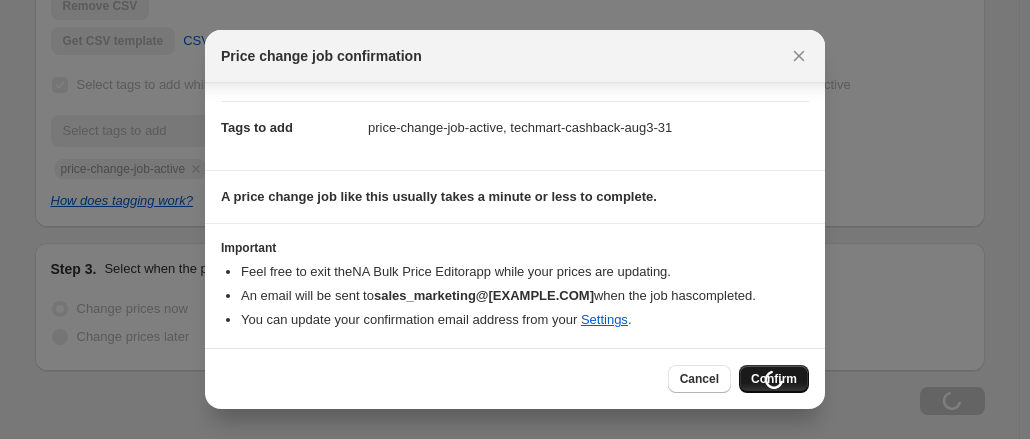 scroll, scrollTop: 666, scrollLeft: 0, axis: vertical 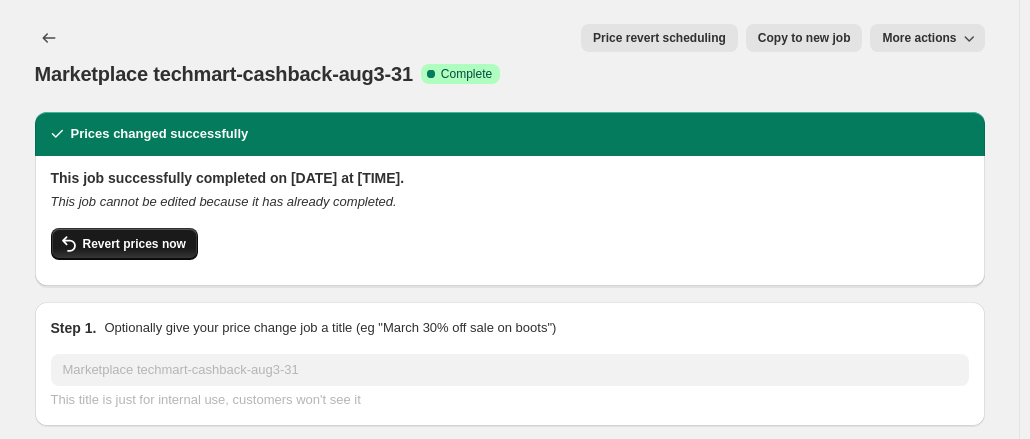 click on "Revert prices now" at bounding box center [124, 244] 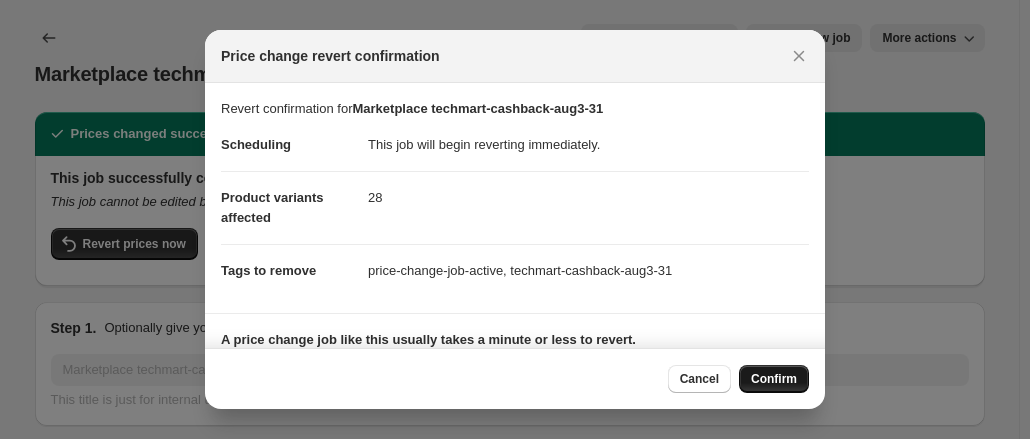 click on "Confirm" at bounding box center (774, 379) 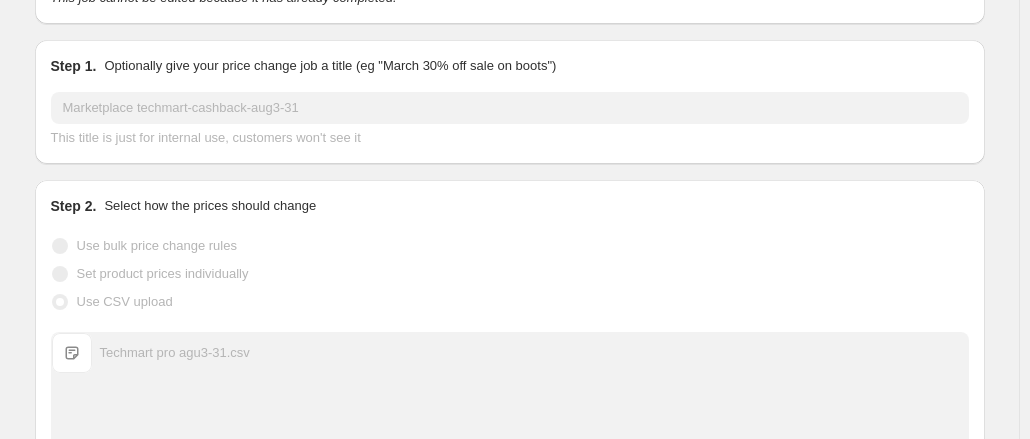 scroll, scrollTop: 0, scrollLeft: 0, axis: both 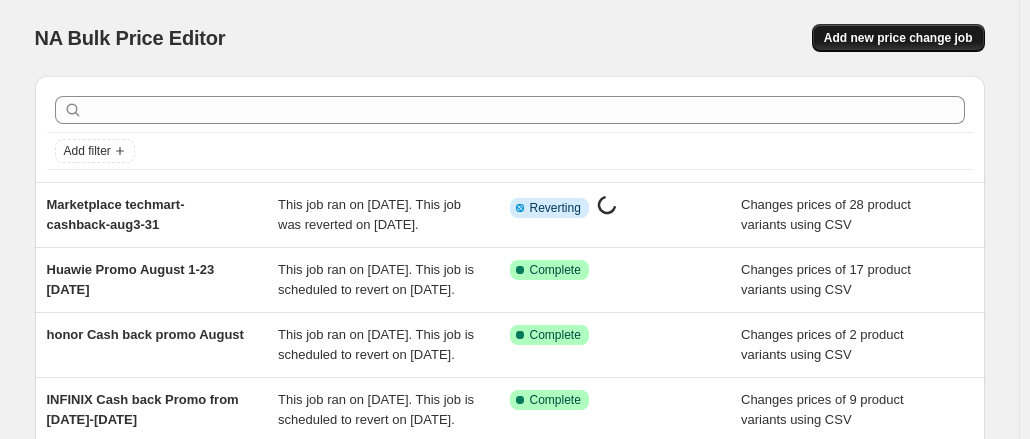 click on "Add new price change job" at bounding box center [898, 38] 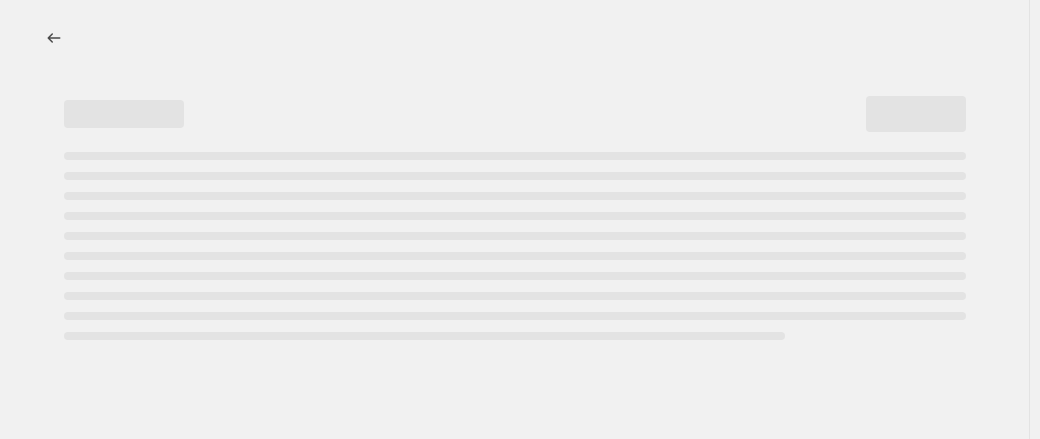 select on "percentage" 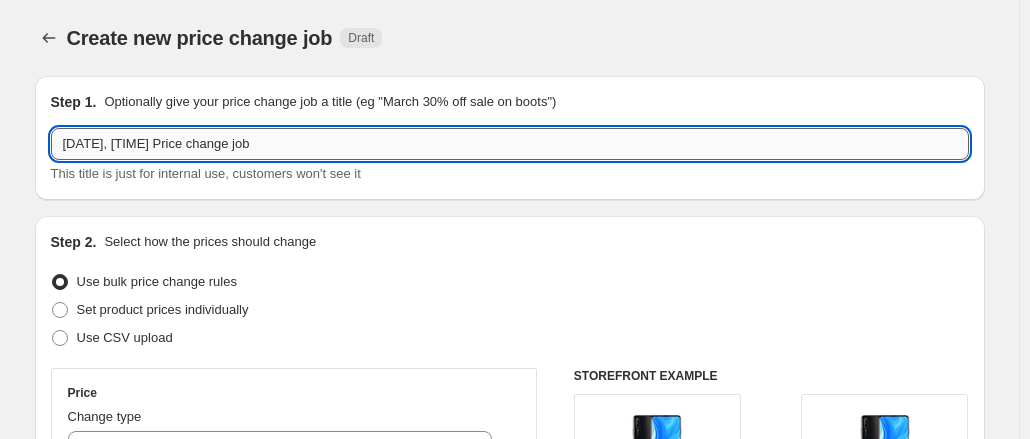 click on "Aug 3, 2025, 9:54:17 AM Price change job" at bounding box center (510, 144) 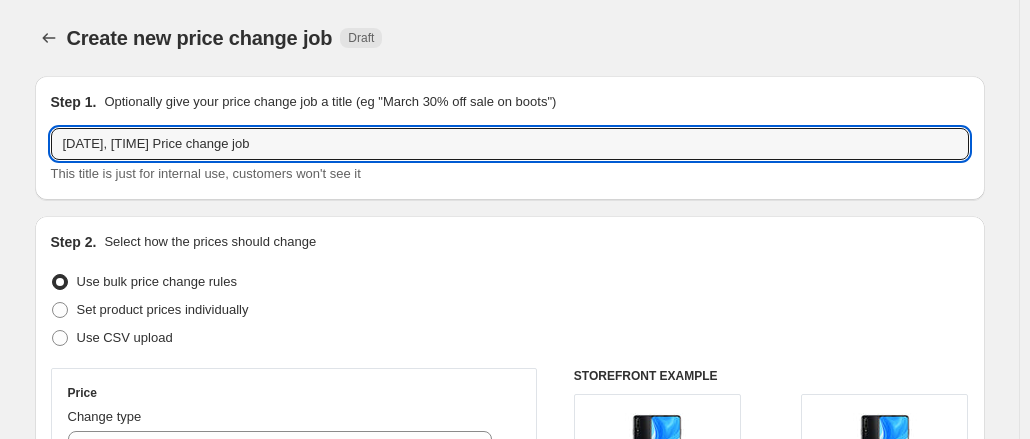 drag, startPoint x: 368, startPoint y: 155, endPoint x: 35, endPoint y: 110, distance: 336.0268 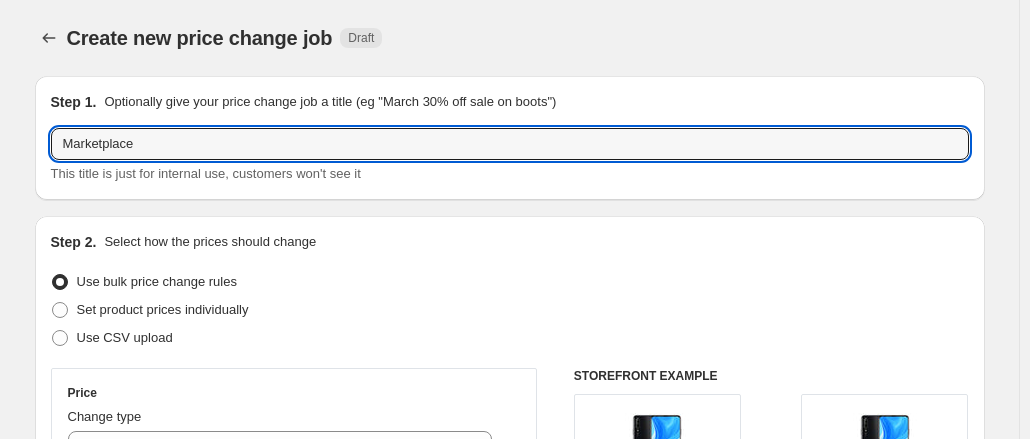 paste on "techmart-cashback-aug3-31" 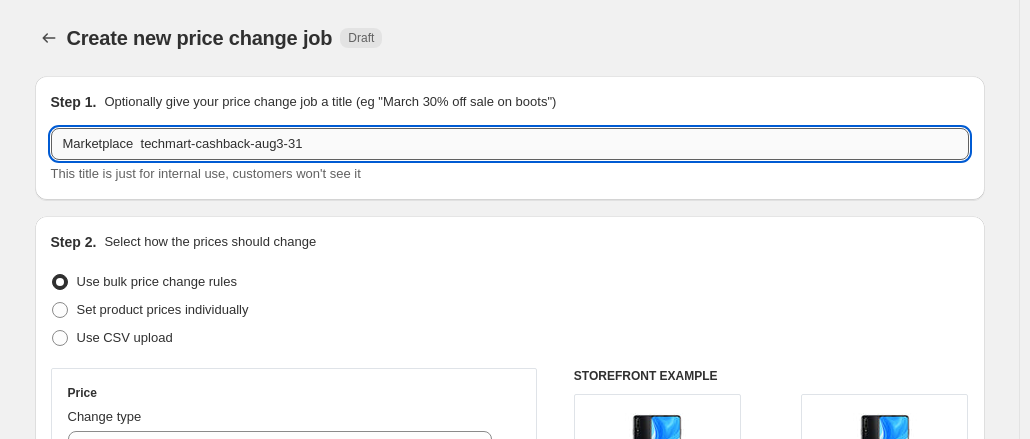 drag, startPoint x: 344, startPoint y: 147, endPoint x: 144, endPoint y: 145, distance: 200.01 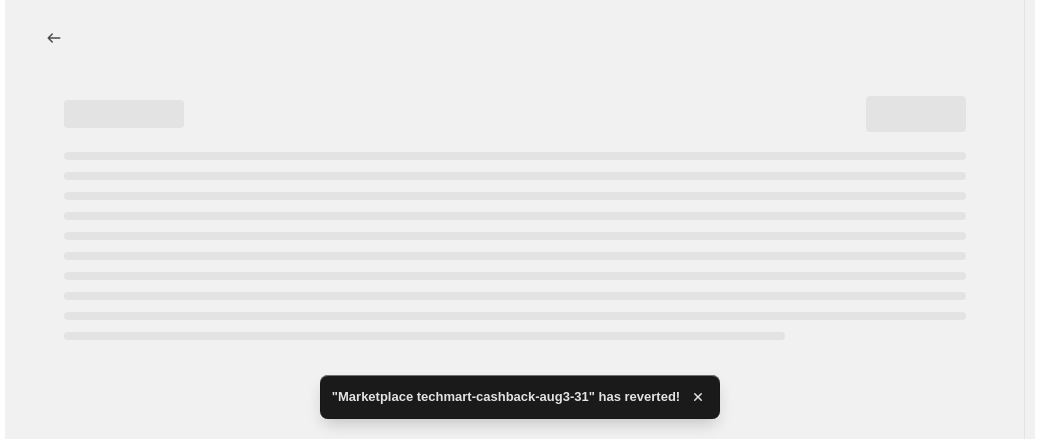 scroll, scrollTop: 0, scrollLeft: 0, axis: both 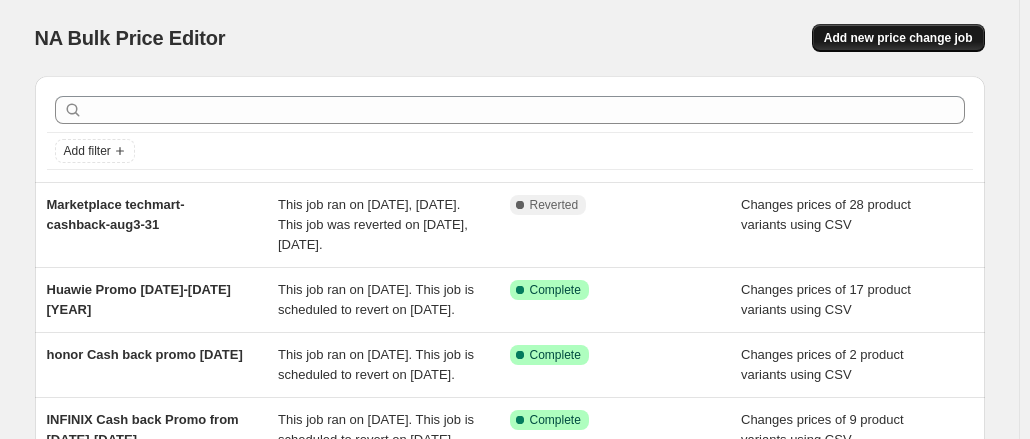 click on "Add new price change job" at bounding box center [898, 38] 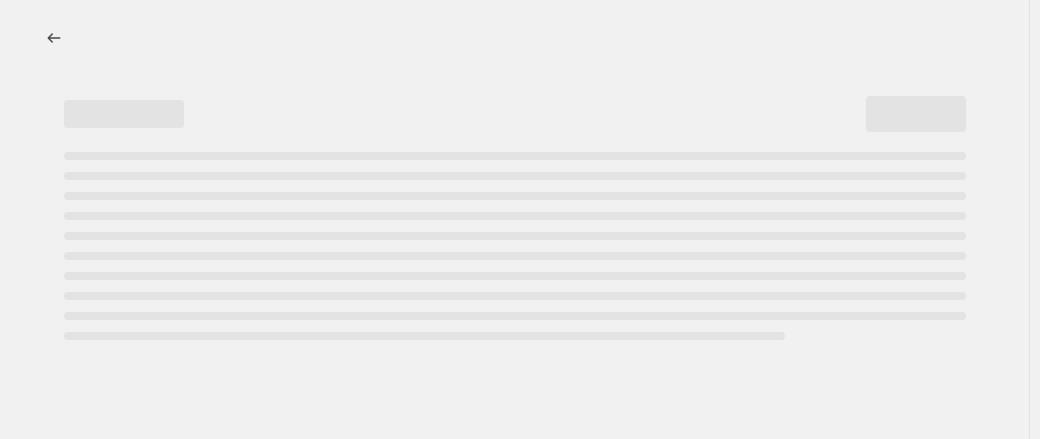 select on "percentage" 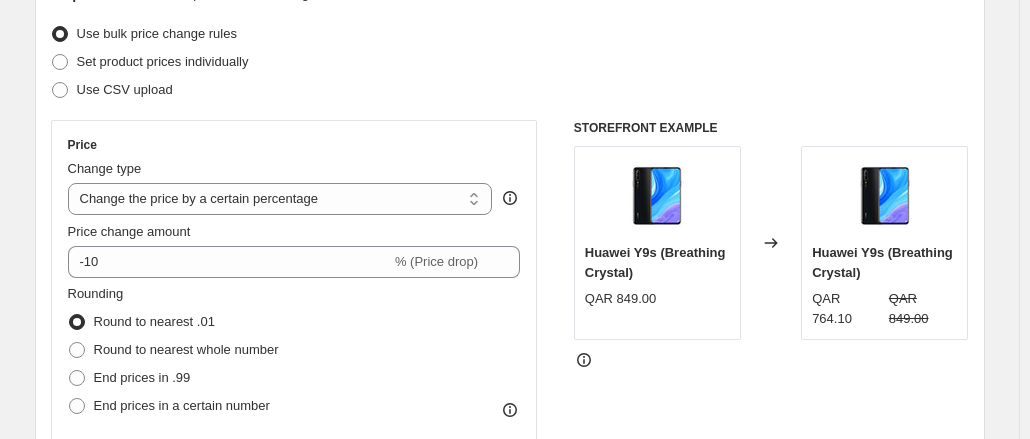 scroll, scrollTop: 300, scrollLeft: 0, axis: vertical 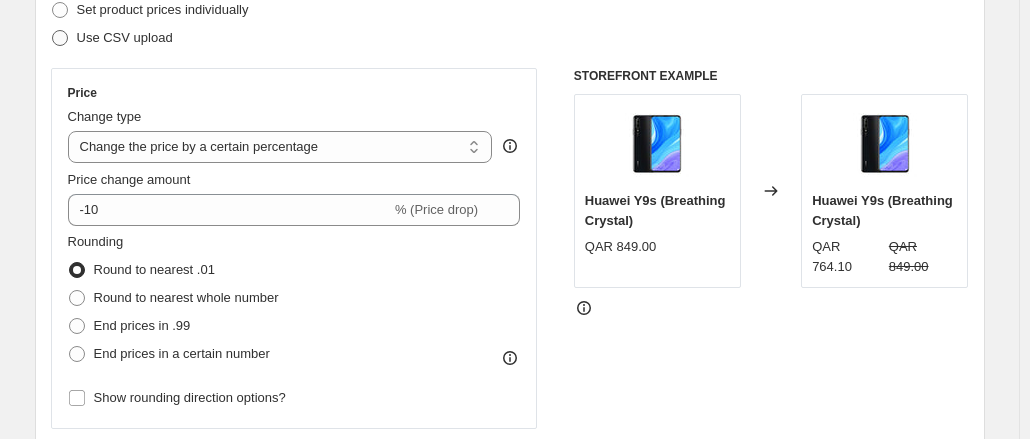 click at bounding box center [60, 38] 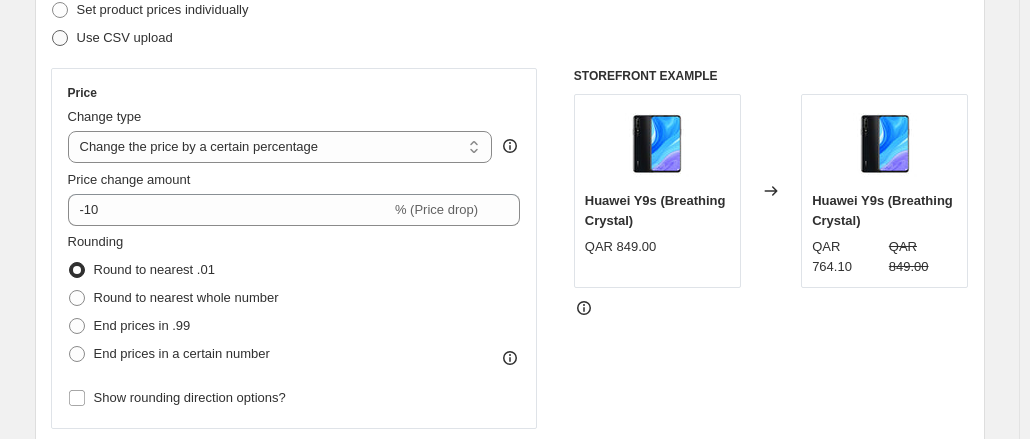 radio on "true" 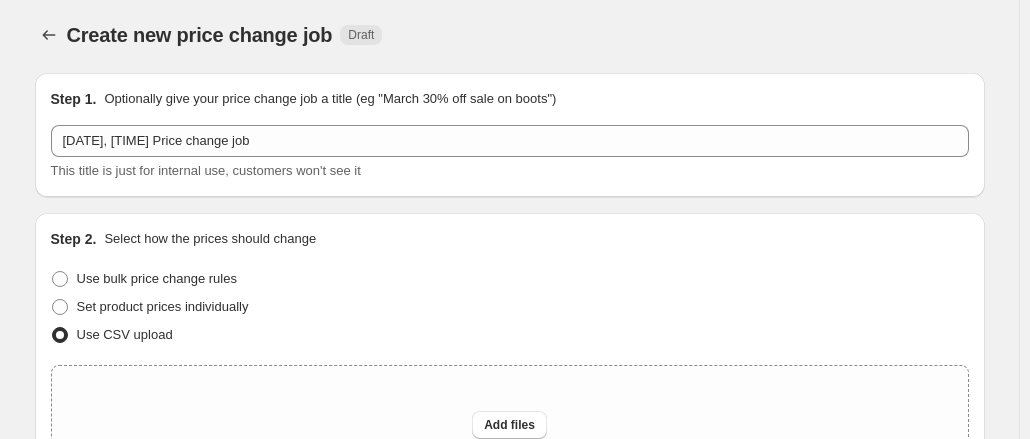 scroll, scrollTop: 0, scrollLeft: 0, axis: both 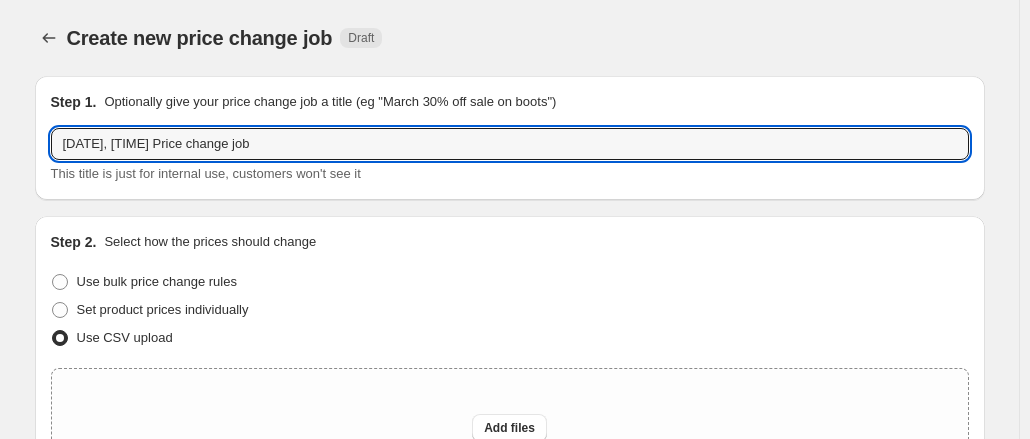 drag, startPoint x: 385, startPoint y: 142, endPoint x: 36, endPoint y: 131, distance: 349.1733 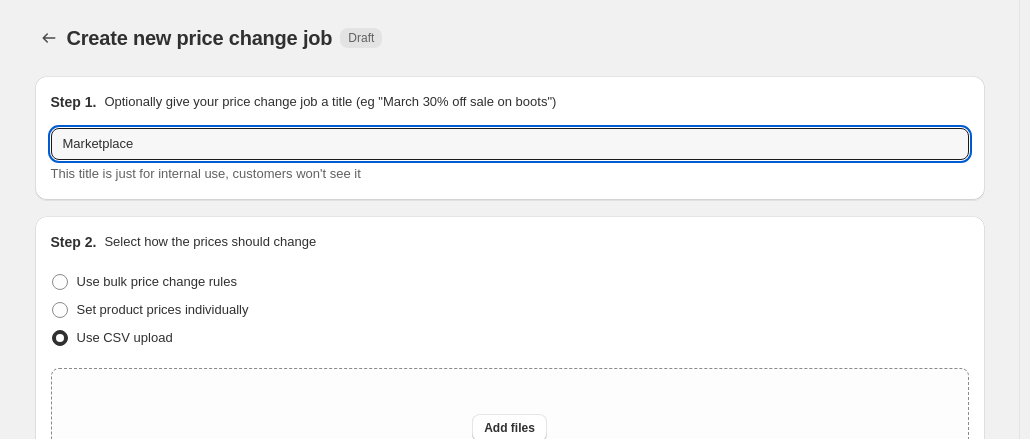 paste on "techmart-cashback-aug3-31" 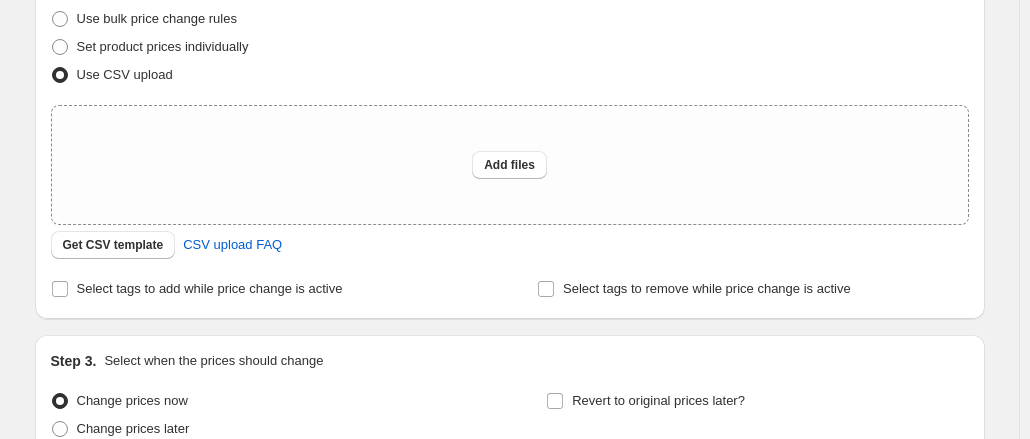 scroll, scrollTop: 300, scrollLeft: 0, axis: vertical 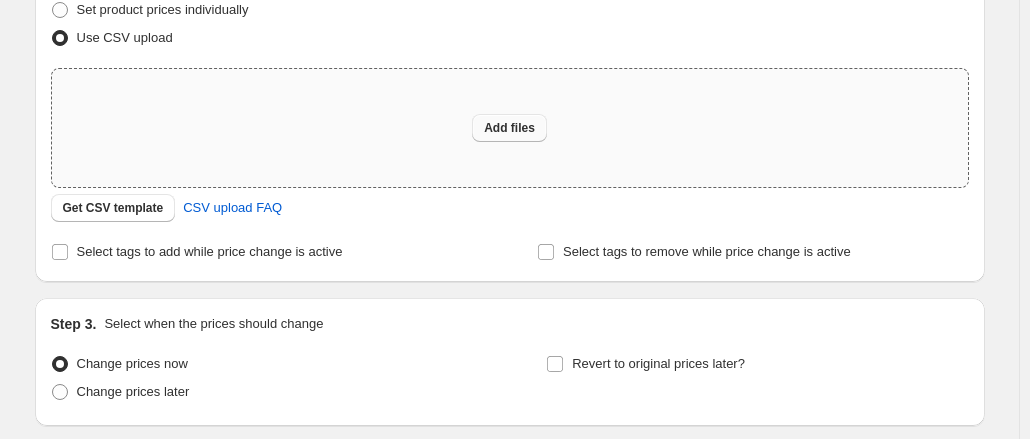 type on "Marketplace techmart-cashback-aug3-31" 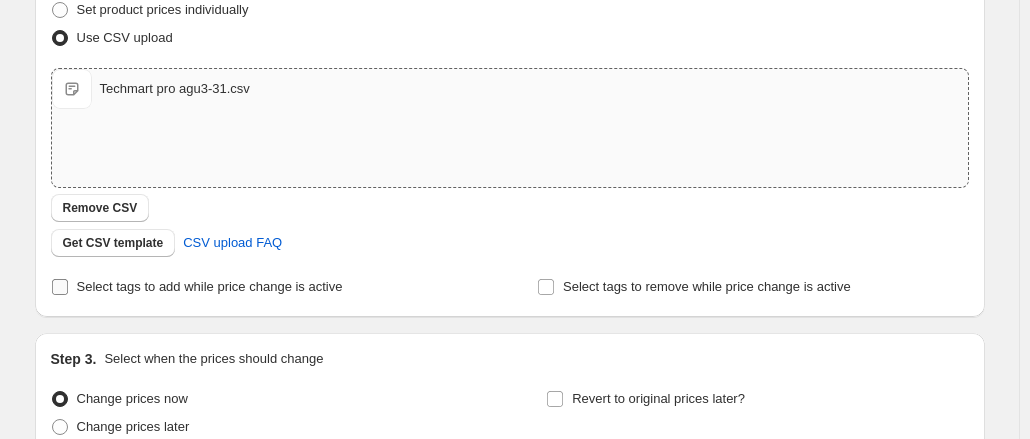 click on "Select tags to add while price change is active" at bounding box center (60, 287) 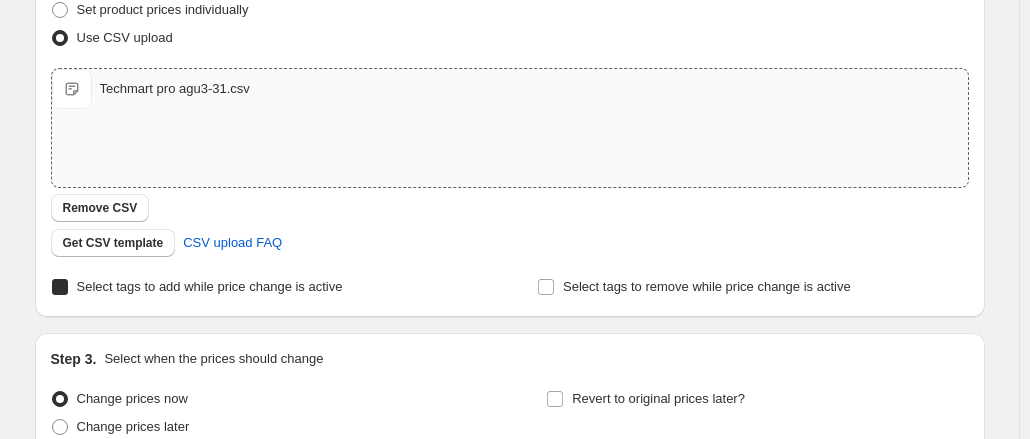 checkbox on "true" 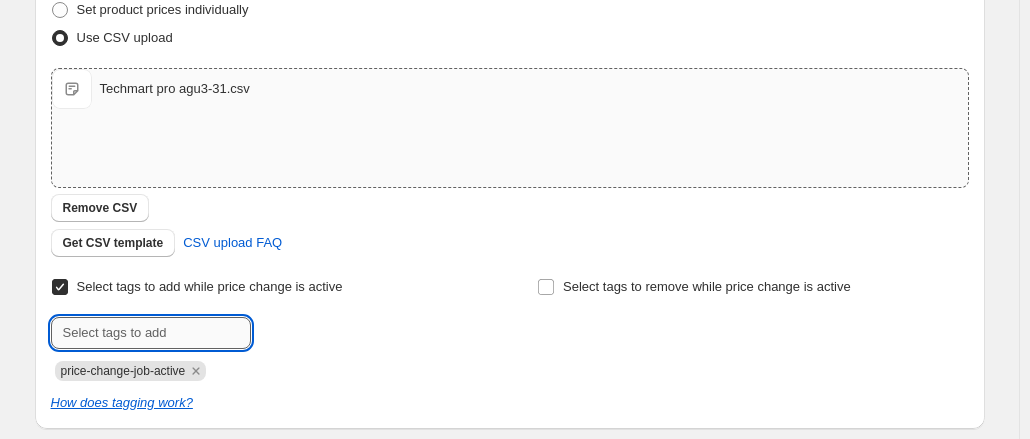 click at bounding box center [151, 333] 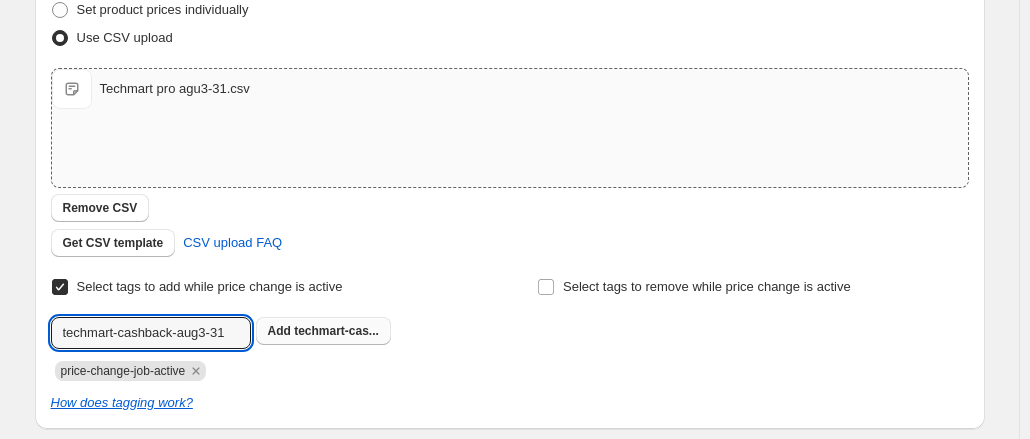 type on "techmart-cashback-aug3-31" 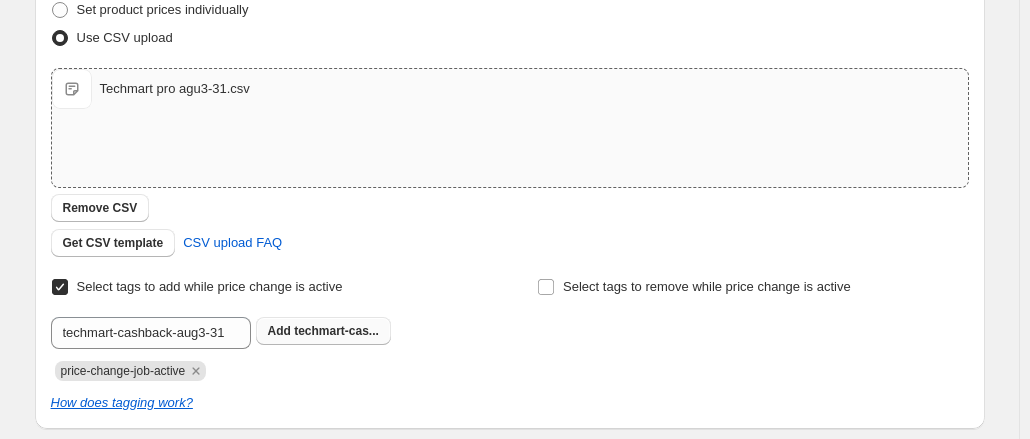 click on "techmart-cas..." at bounding box center [336, 331] 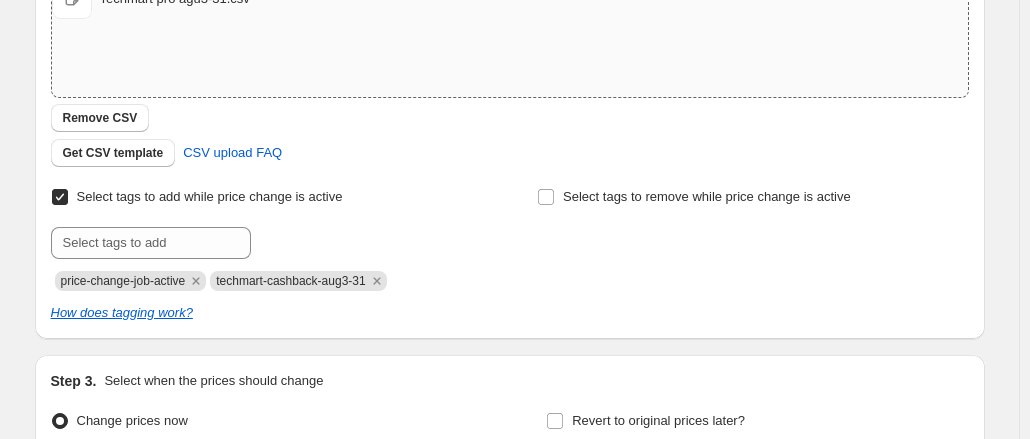 scroll, scrollTop: 598, scrollLeft: 0, axis: vertical 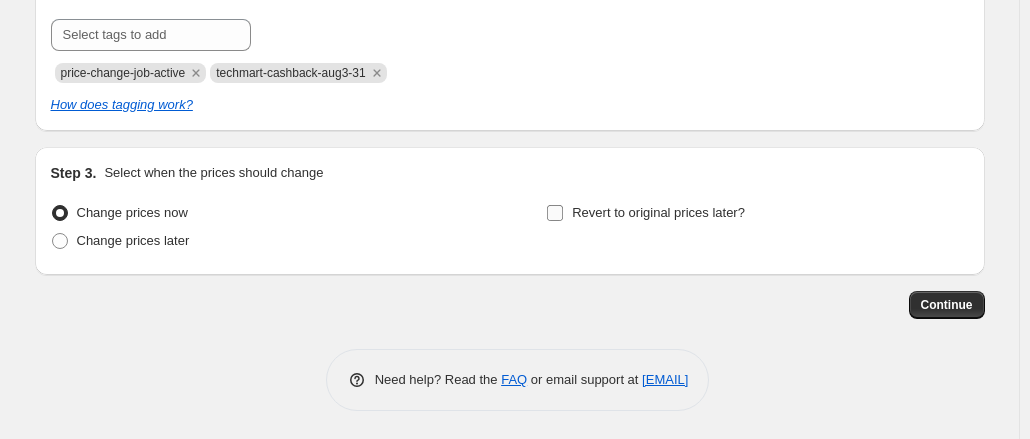 click on "Revert to original prices later?" at bounding box center (555, 213) 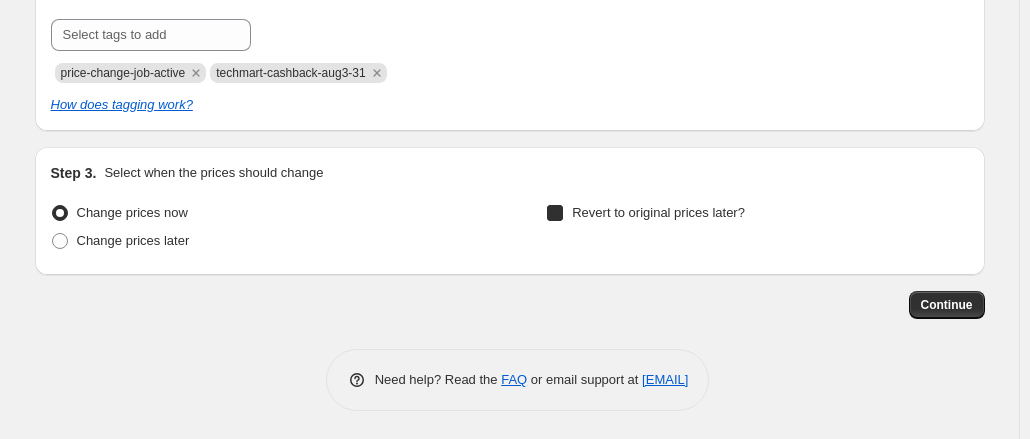 checkbox on "true" 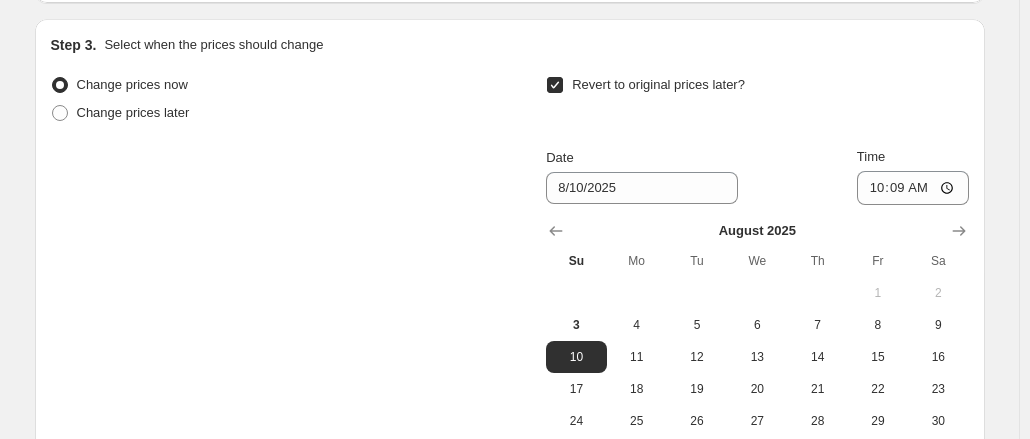scroll, scrollTop: 798, scrollLeft: 0, axis: vertical 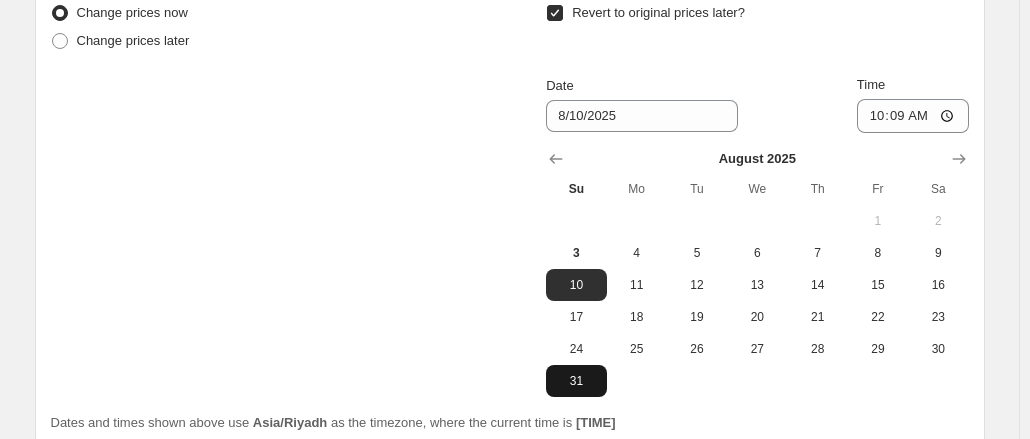 click on "31" at bounding box center [576, 381] 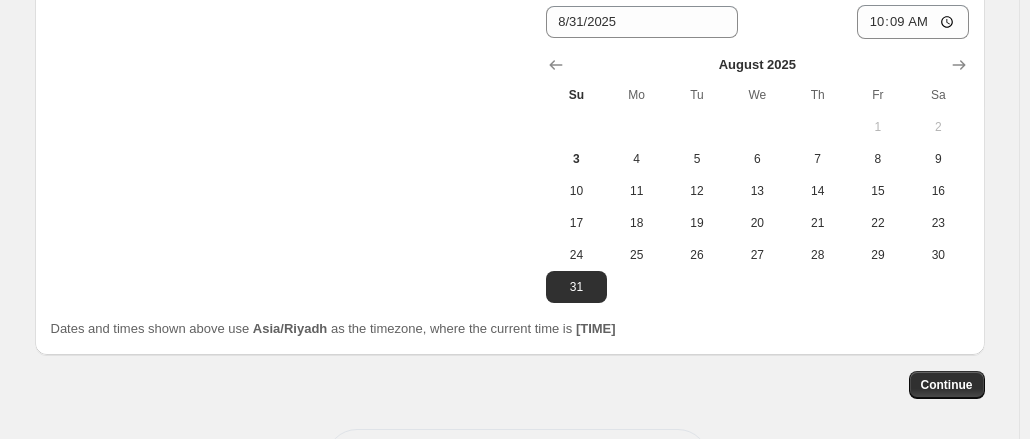 scroll, scrollTop: 972, scrollLeft: 0, axis: vertical 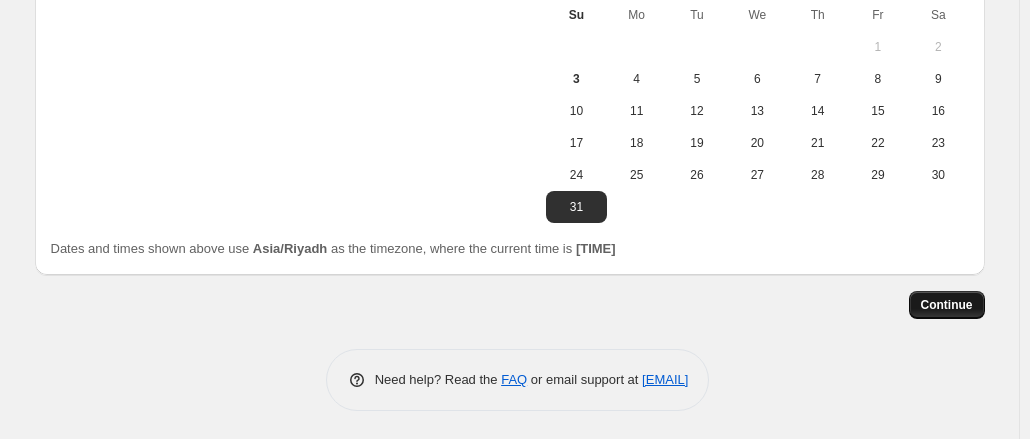 click on "Continue" at bounding box center [947, 305] 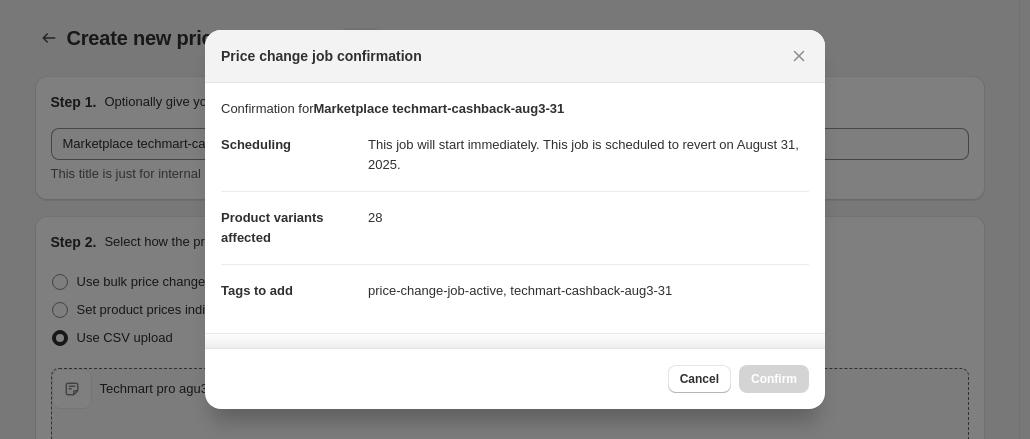 scroll, scrollTop: 972, scrollLeft: 0, axis: vertical 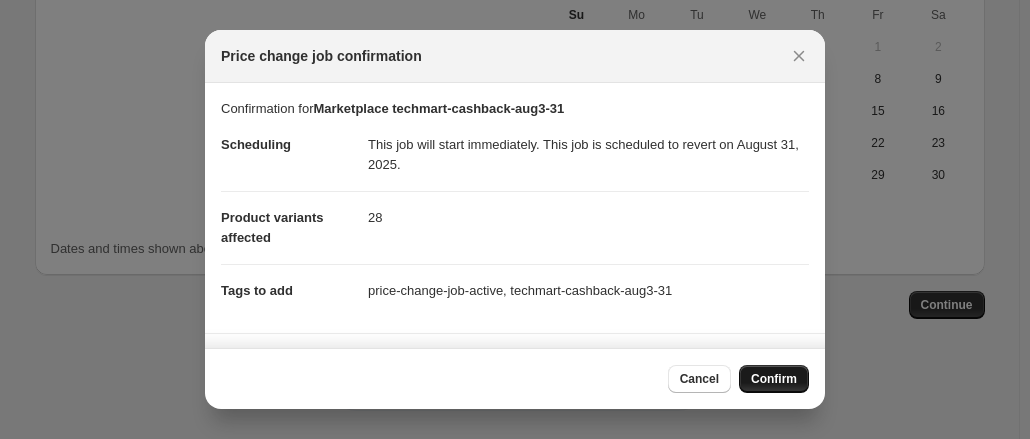 click on "Confirm" at bounding box center (774, 379) 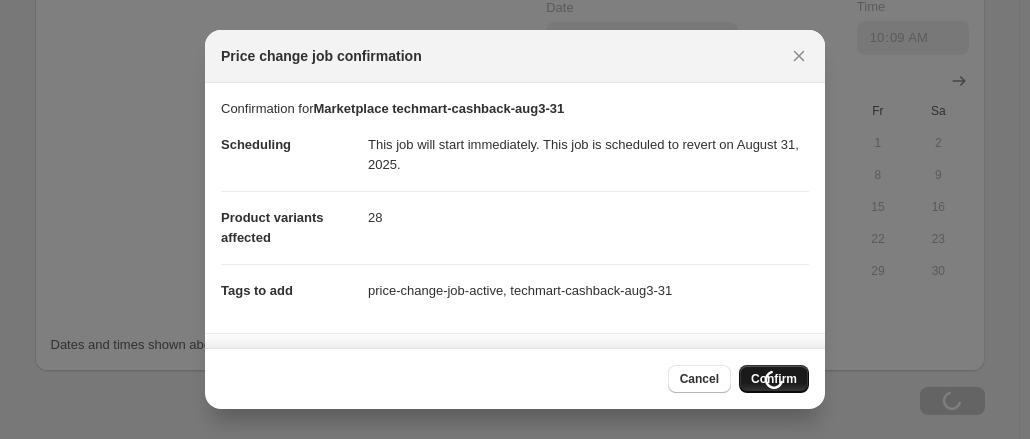 scroll, scrollTop: 1040, scrollLeft: 0, axis: vertical 